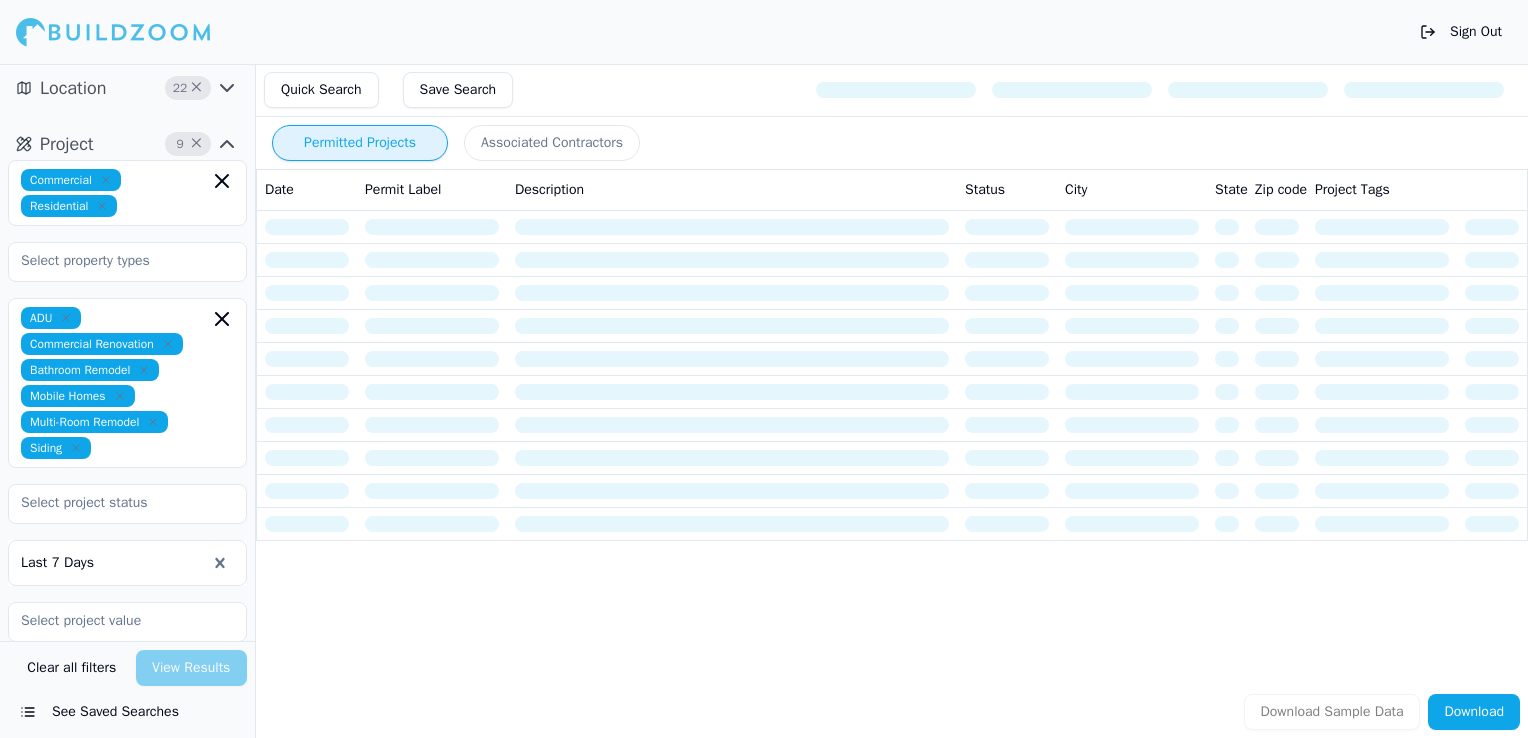 scroll, scrollTop: 0, scrollLeft: 0, axis: both 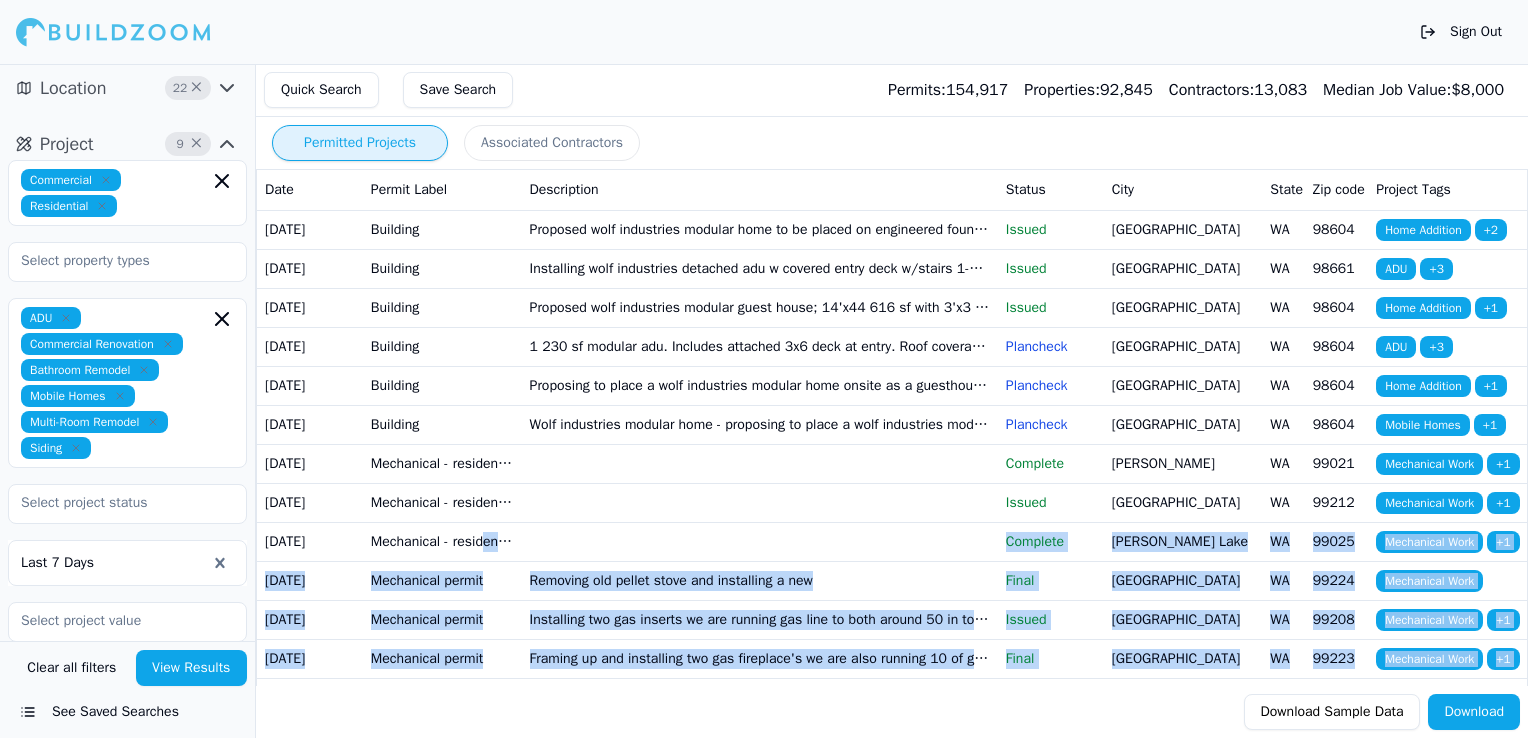 drag, startPoint x: 435, startPoint y: 705, endPoint x: 482, endPoint y: 685, distance: 51.078373 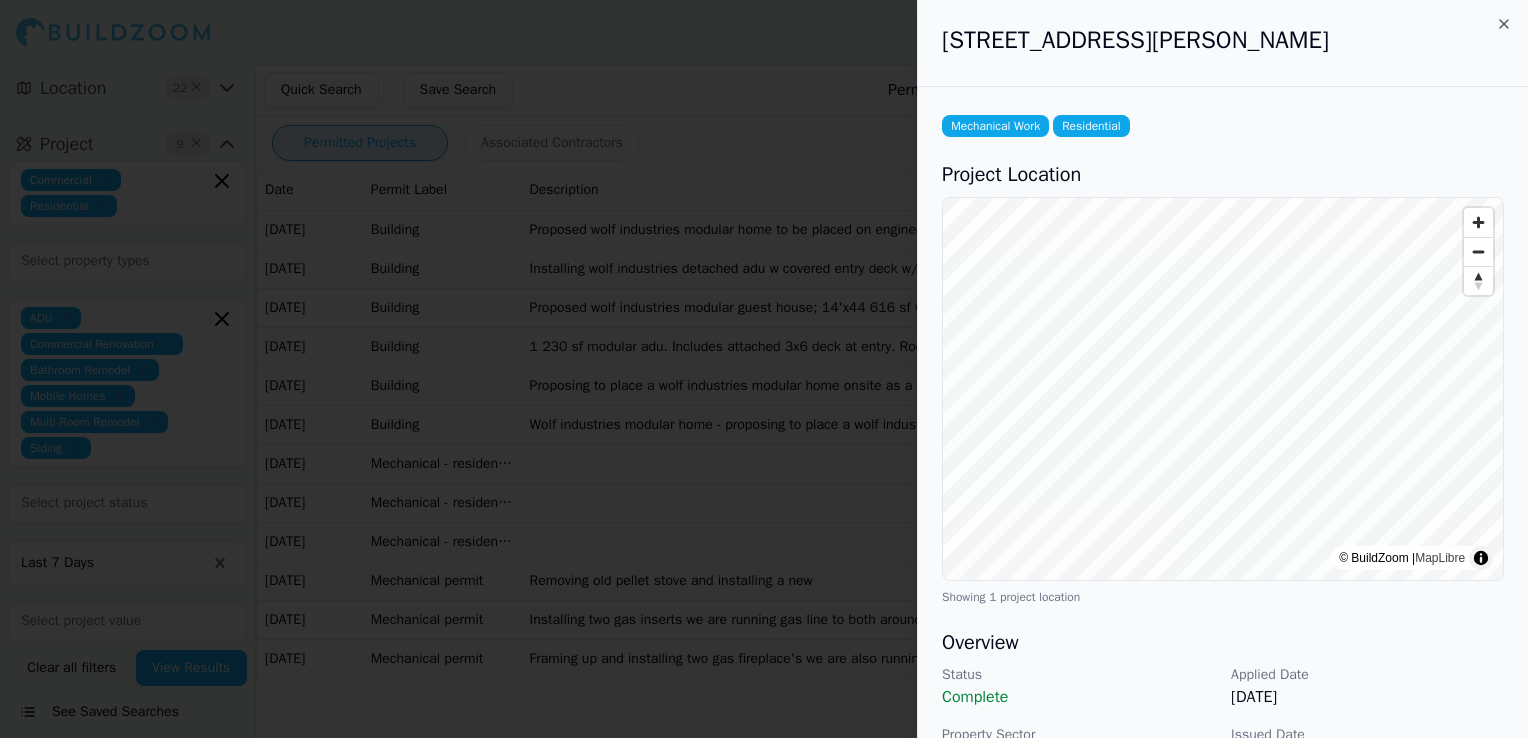 click at bounding box center [764, 369] 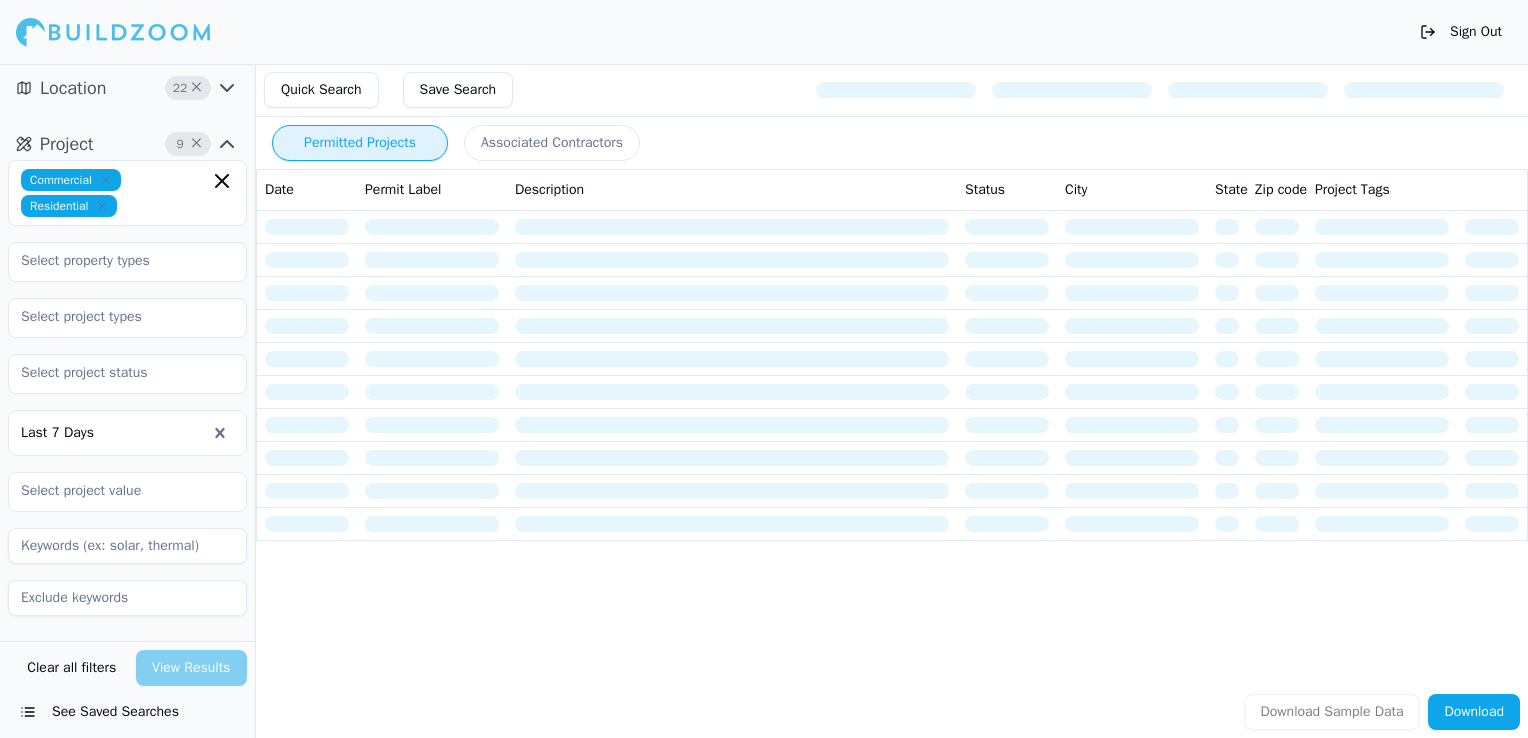 scroll, scrollTop: 0, scrollLeft: 0, axis: both 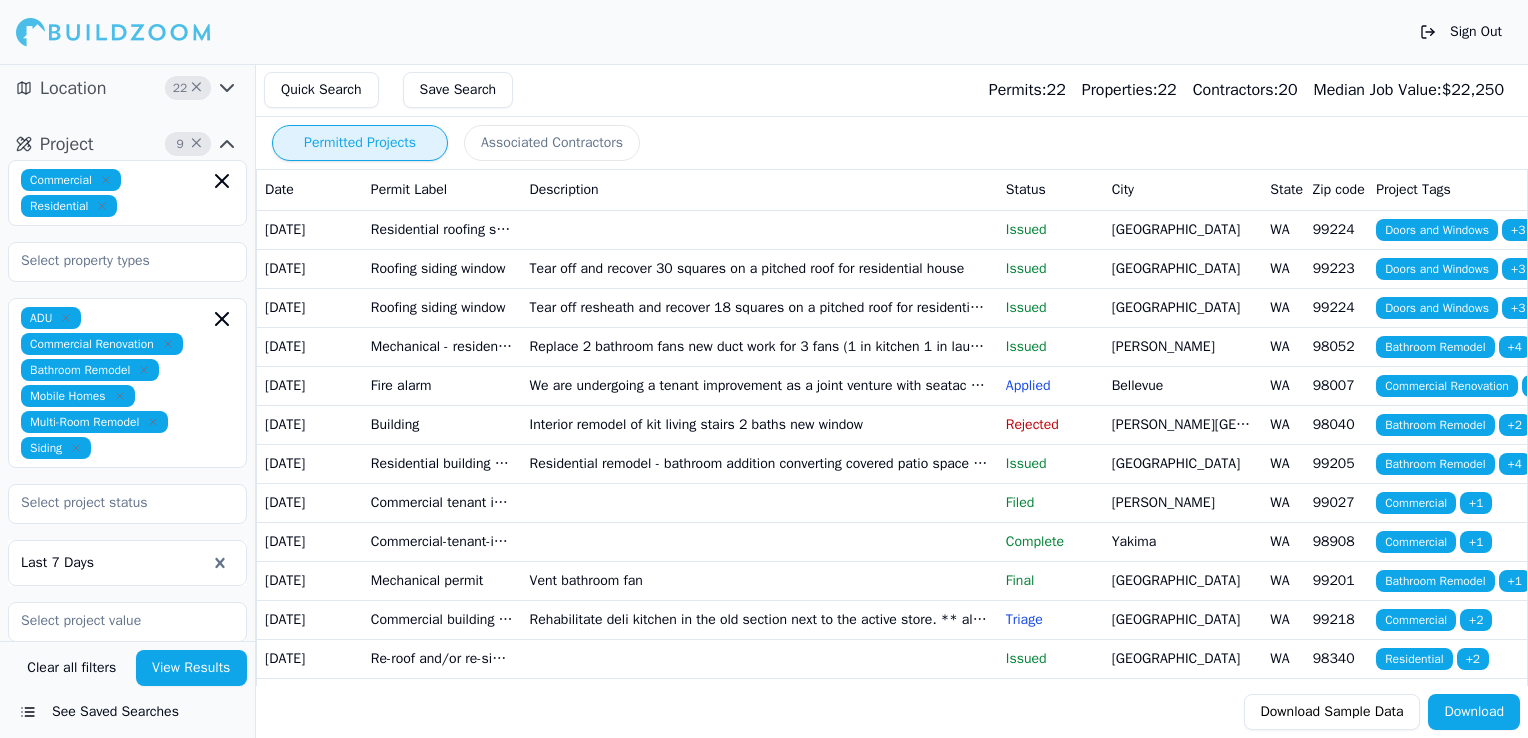 click on "We are undergoing a tenant improvement as a joint venture with seatac electric to install (1) power supply (1) duct detector (1) control relay module (1) wall mount horn strobe and (11) ceiling mount horn strobes" at bounding box center [760, 385] 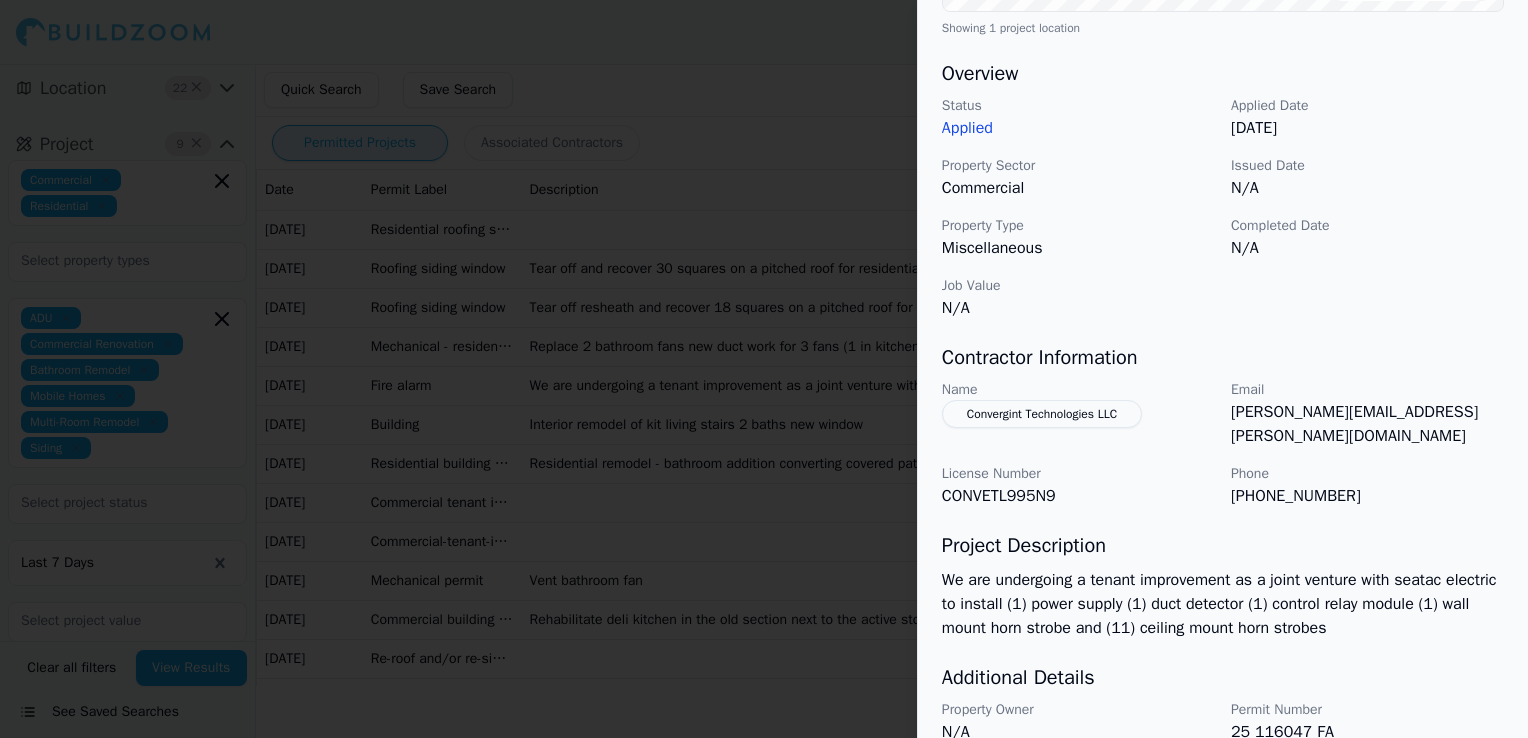 scroll, scrollTop: 637, scrollLeft: 0, axis: vertical 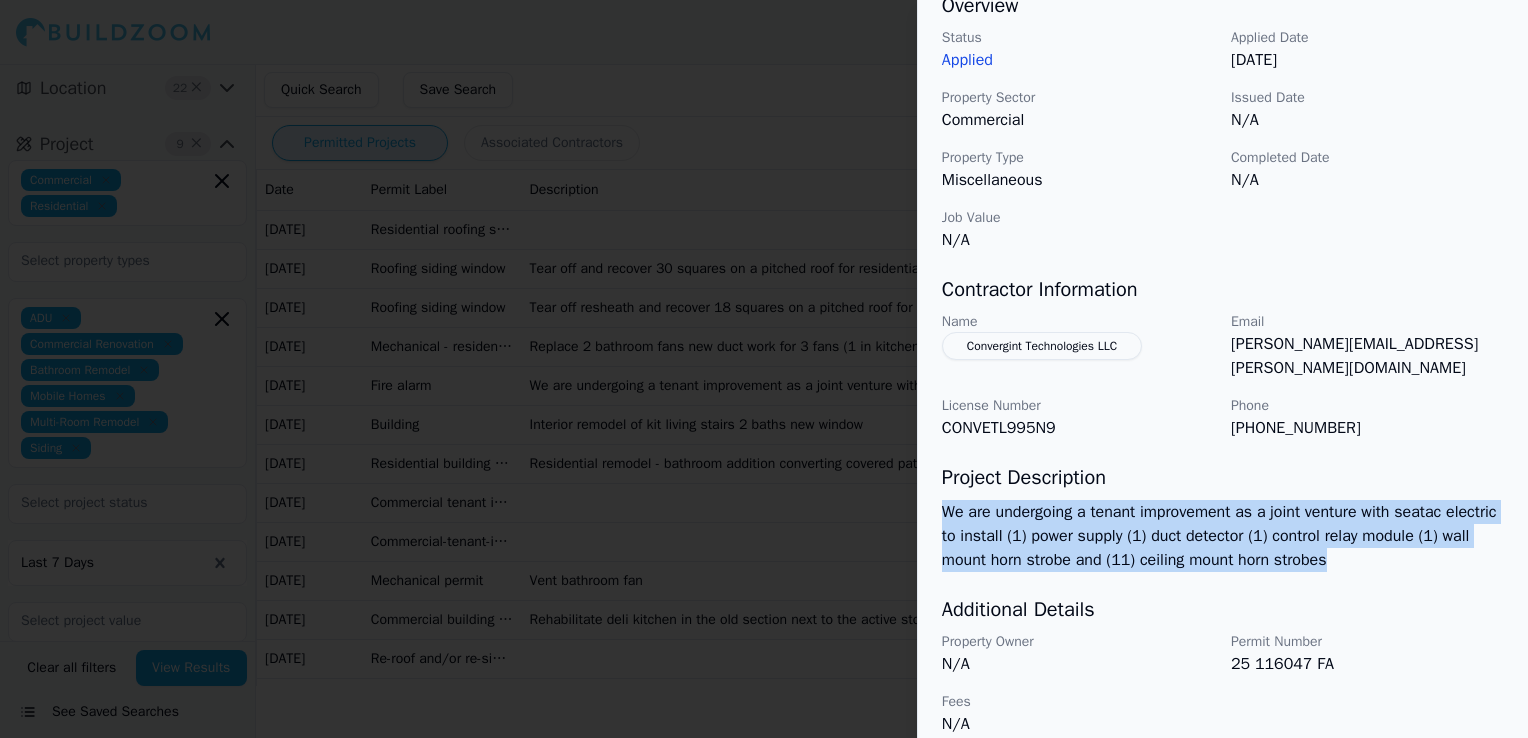 copy on "We are undergoing a tenant improvement as a joint venture with seatac electric to install (1) power supply (1) duct detector (1) control relay module (1) wall mount horn strobe and (11) ceiling mount horn strobes" 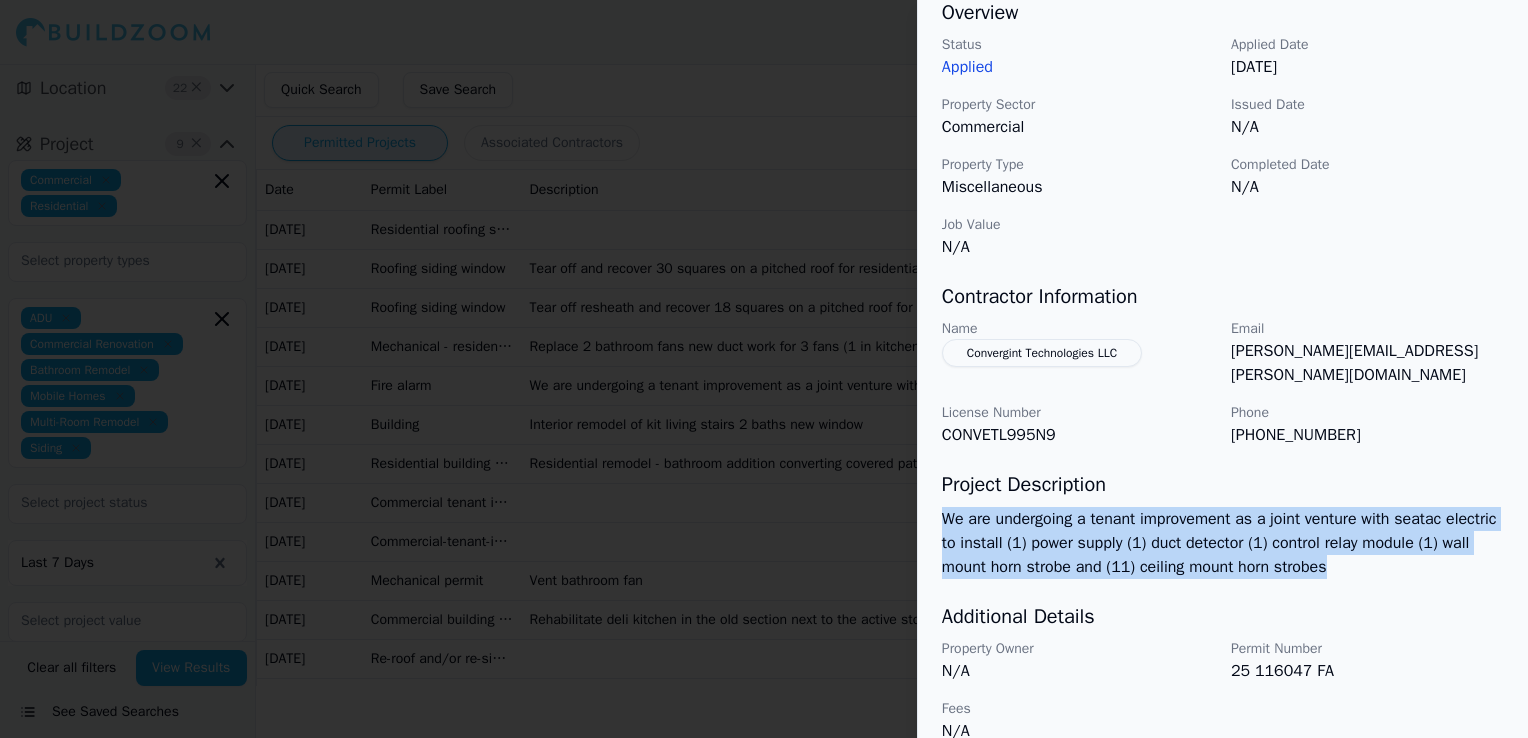 click on "Commercial Renovation Electrical Work HVAC Project Location © BuildZoom |  MapLibre Showing 1 project location Overview Status Applied Applied Date Jun 30, 2025 Property Sector Commercial Issued Date N/A Property Type Miscellaneous Completed Date N/A Job Value N/A Contractor Information Name Convergint Technologies LLC Email glenn.smith@convergint.com License Number CONVETL995N9 Phone (425) 272-2250 Project Description We are undergoing a tenant improvement as a joint venture with seatac electric to install (1) power supply (1) duct detector (1) control relay module (1) wall mount horn strobe and (11) ceiling mount horn strobes Additional Details Property Owner N/A Permit Number 25 116047 FA Fees N/A" at bounding box center (1223, 112) 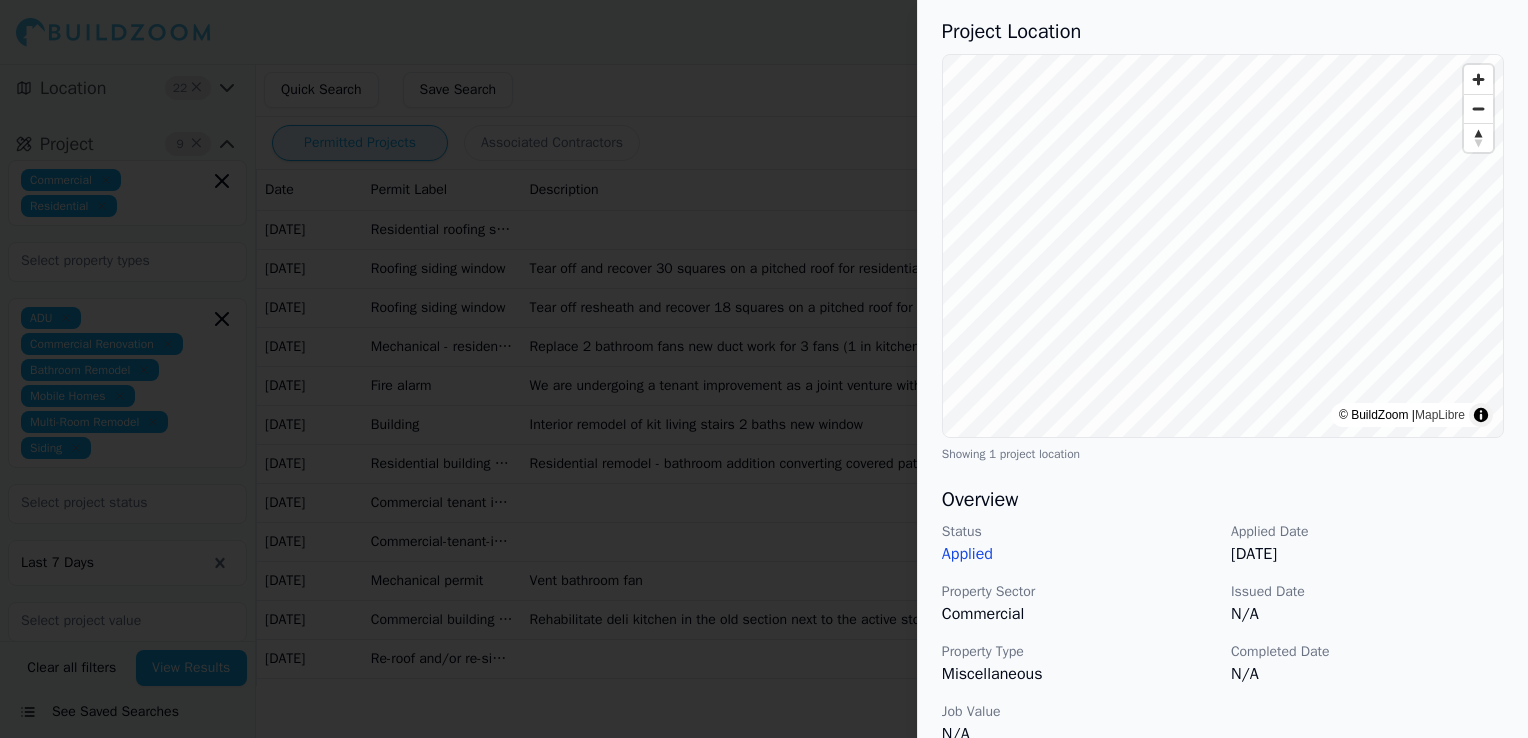 scroll, scrollTop: 139, scrollLeft: 0, axis: vertical 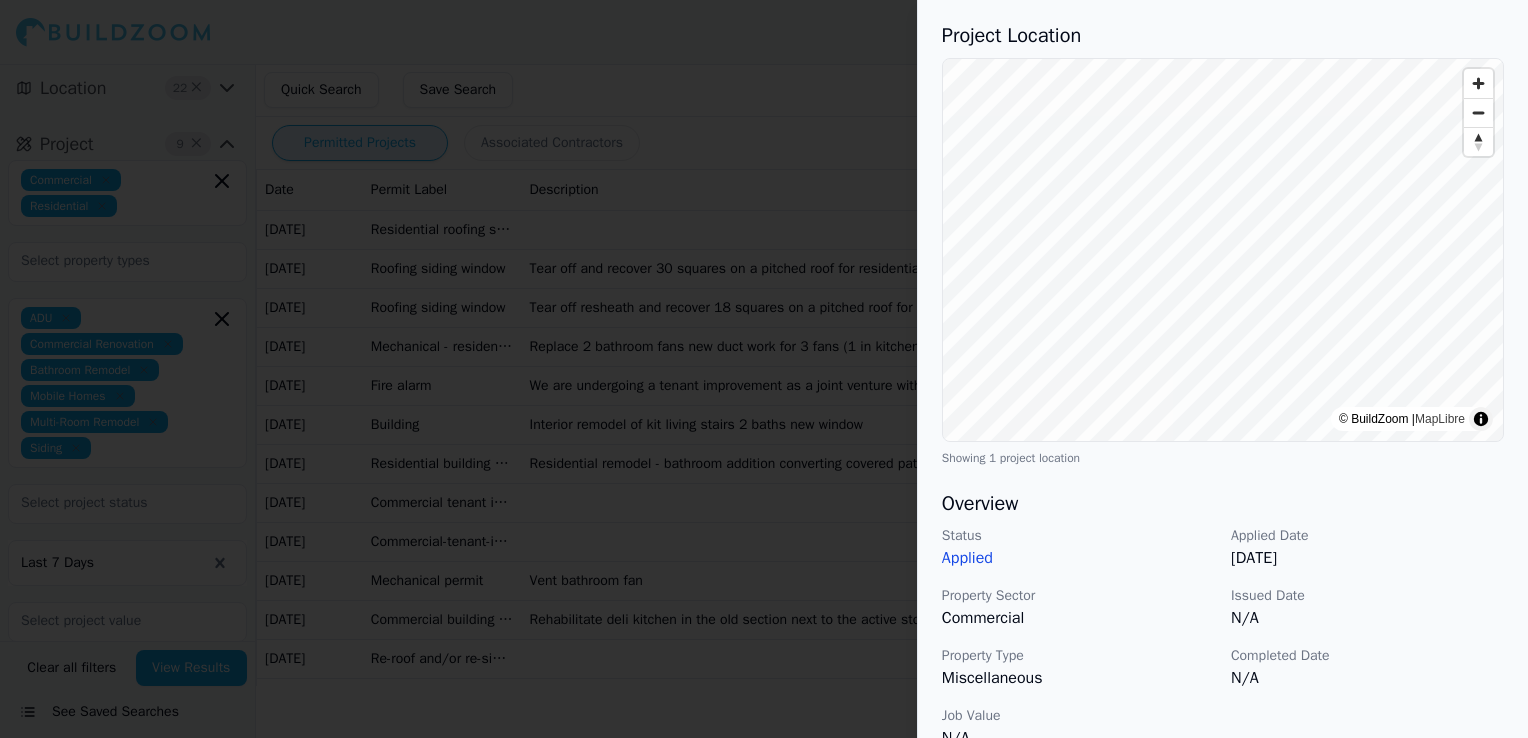 click at bounding box center [764, 369] 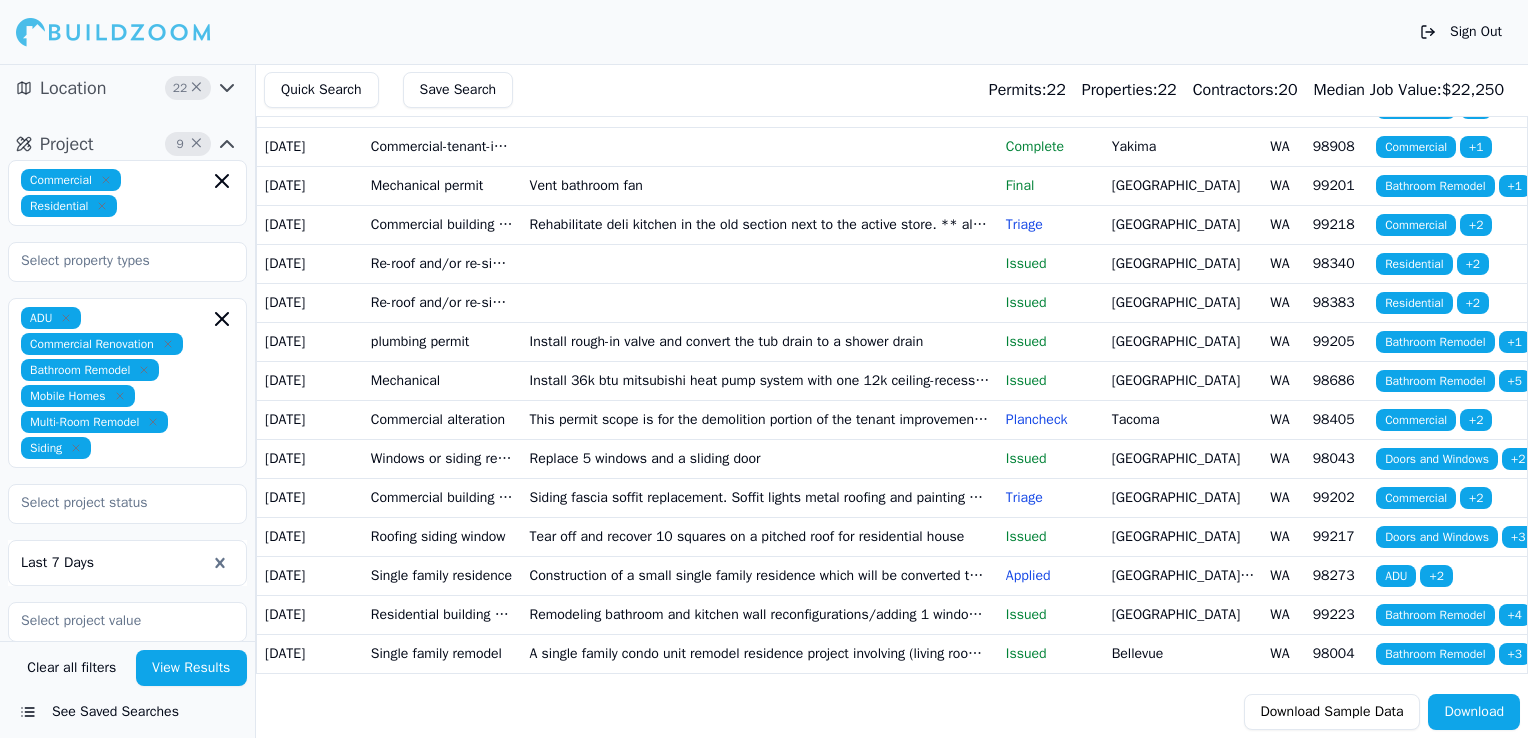 scroll, scrollTop: 481, scrollLeft: 0, axis: vertical 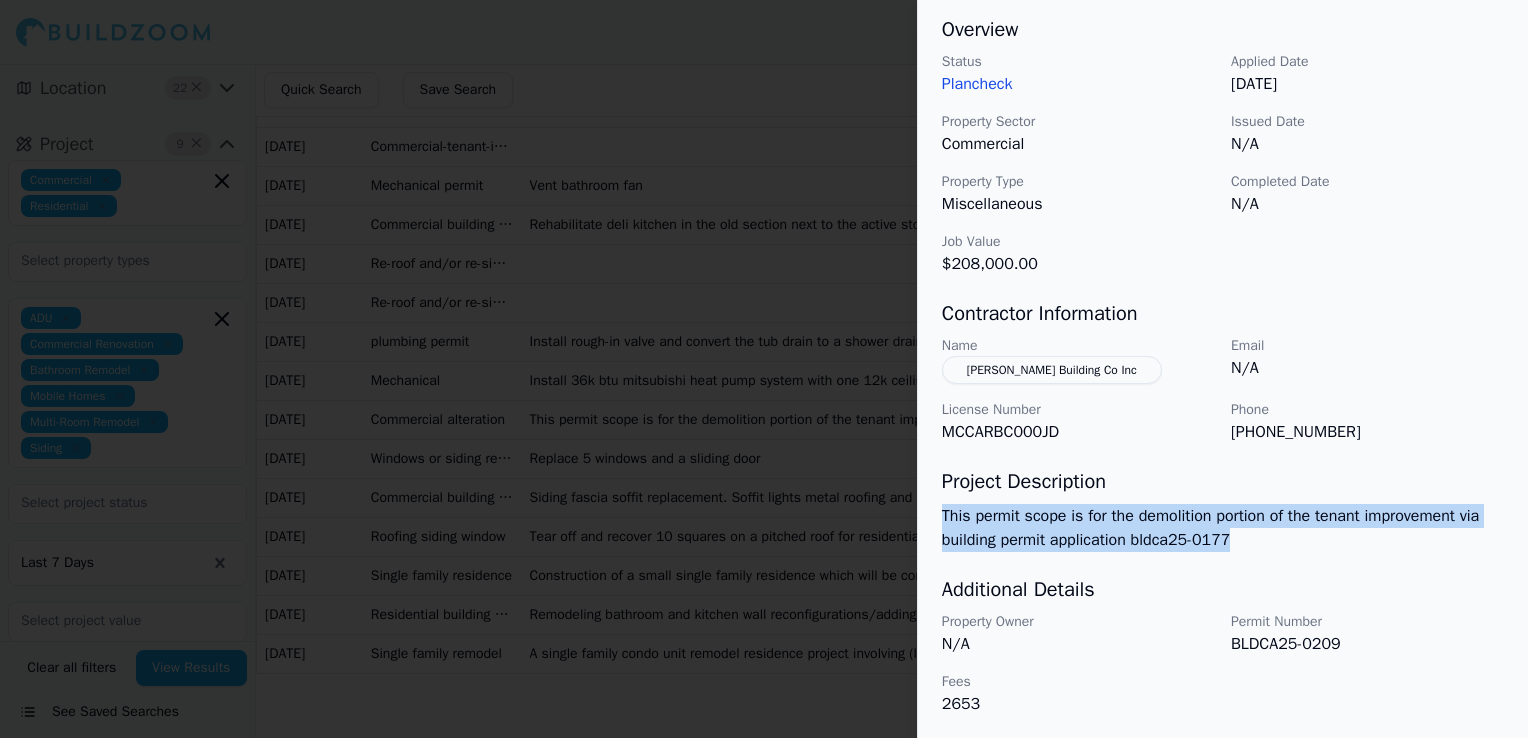 click on "This permit scope is for the demolition portion of the tenant improvement via building permit application bldca25-0177" at bounding box center [1223, 528] 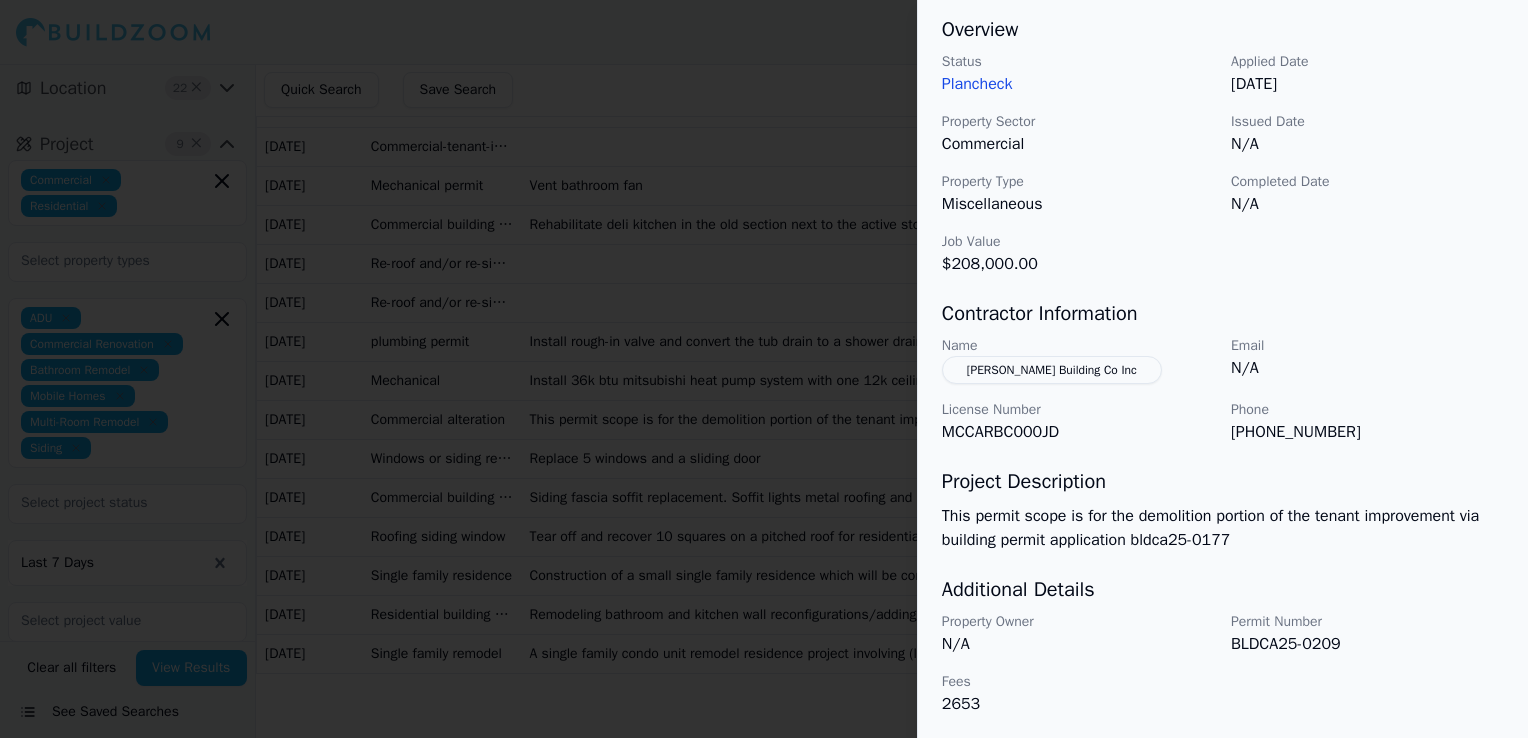 click on "Plancheck" at bounding box center [1078, 84] 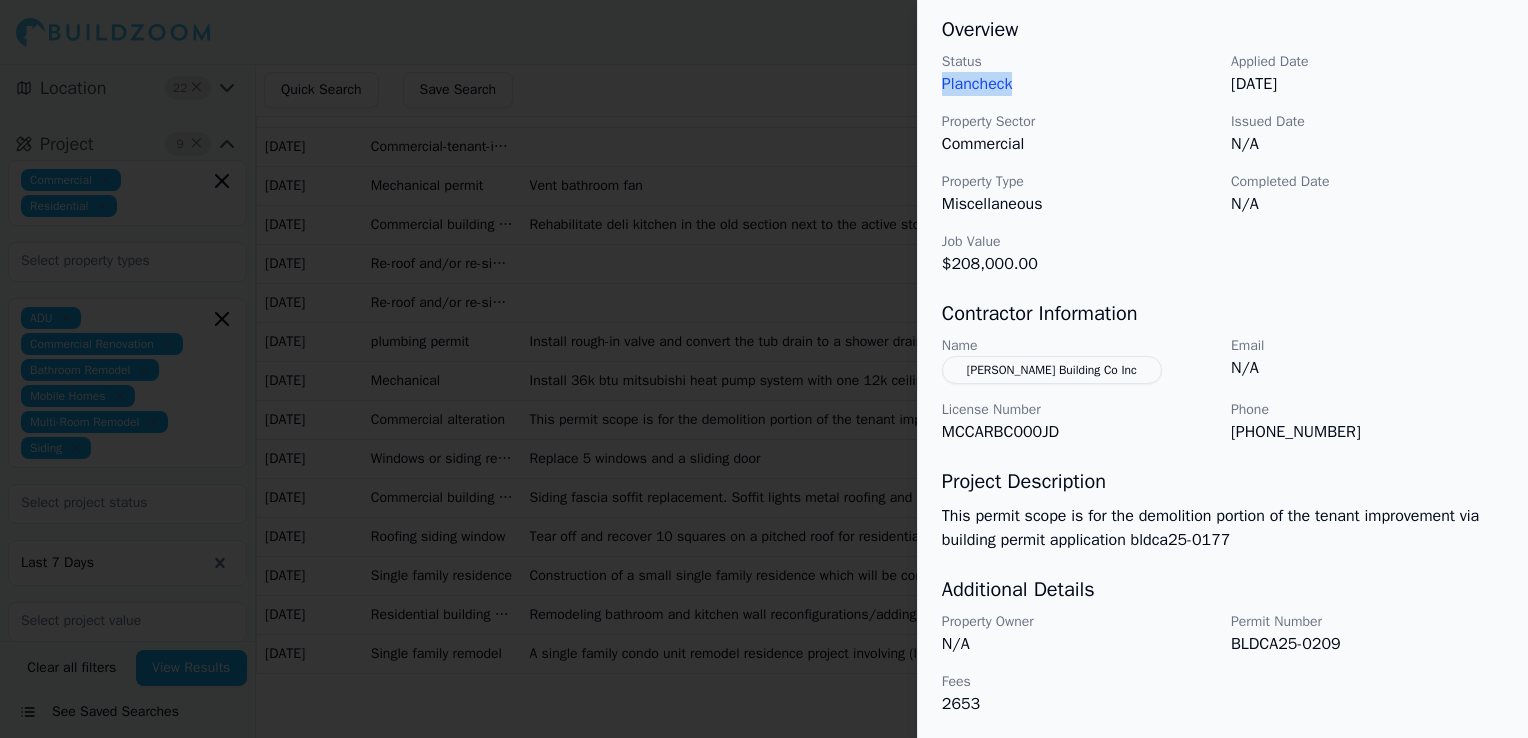 click on "Plancheck" at bounding box center (1078, 84) 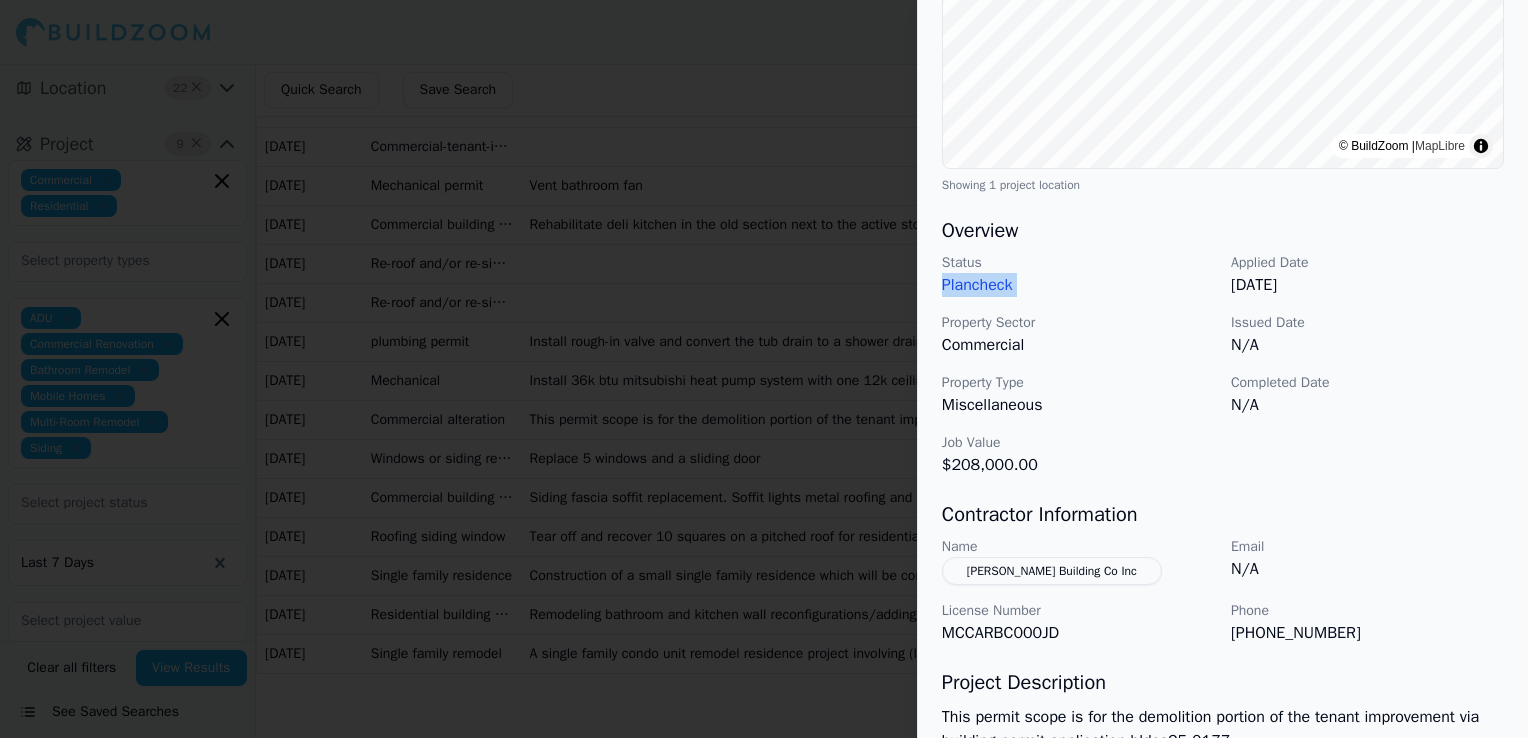 scroll, scrollTop: 419, scrollLeft: 0, axis: vertical 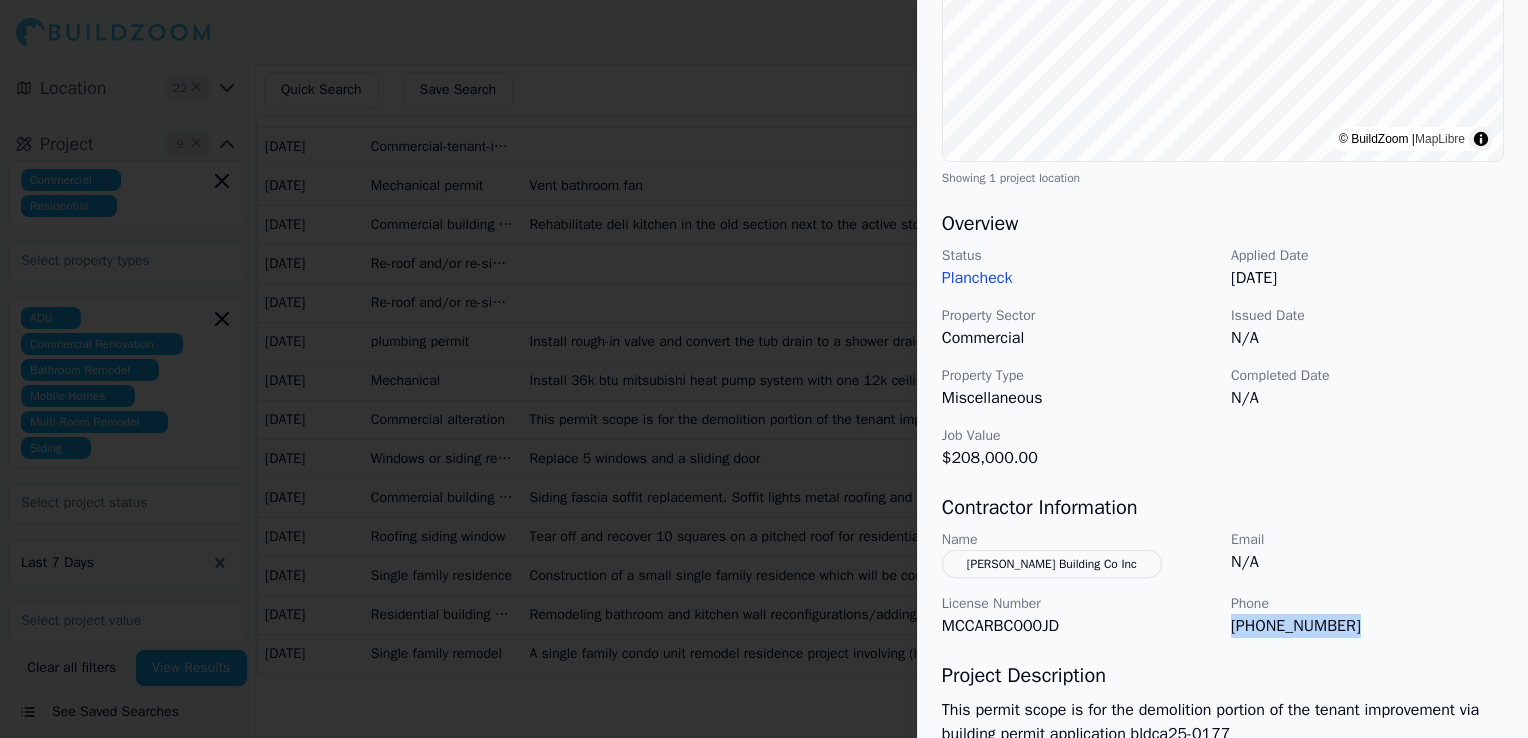 copy on "(314) 646-4141" 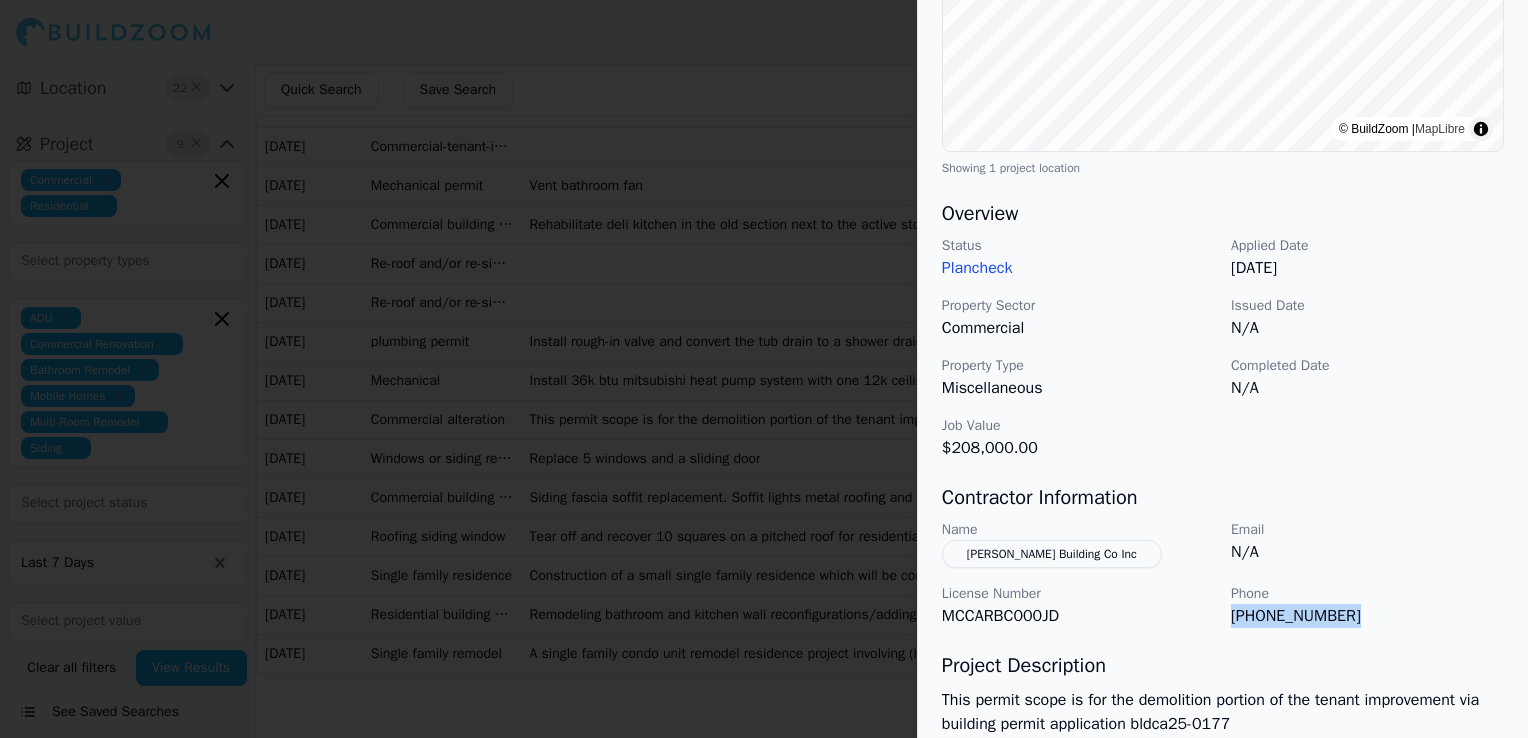 copy on "(314) 646-4141" 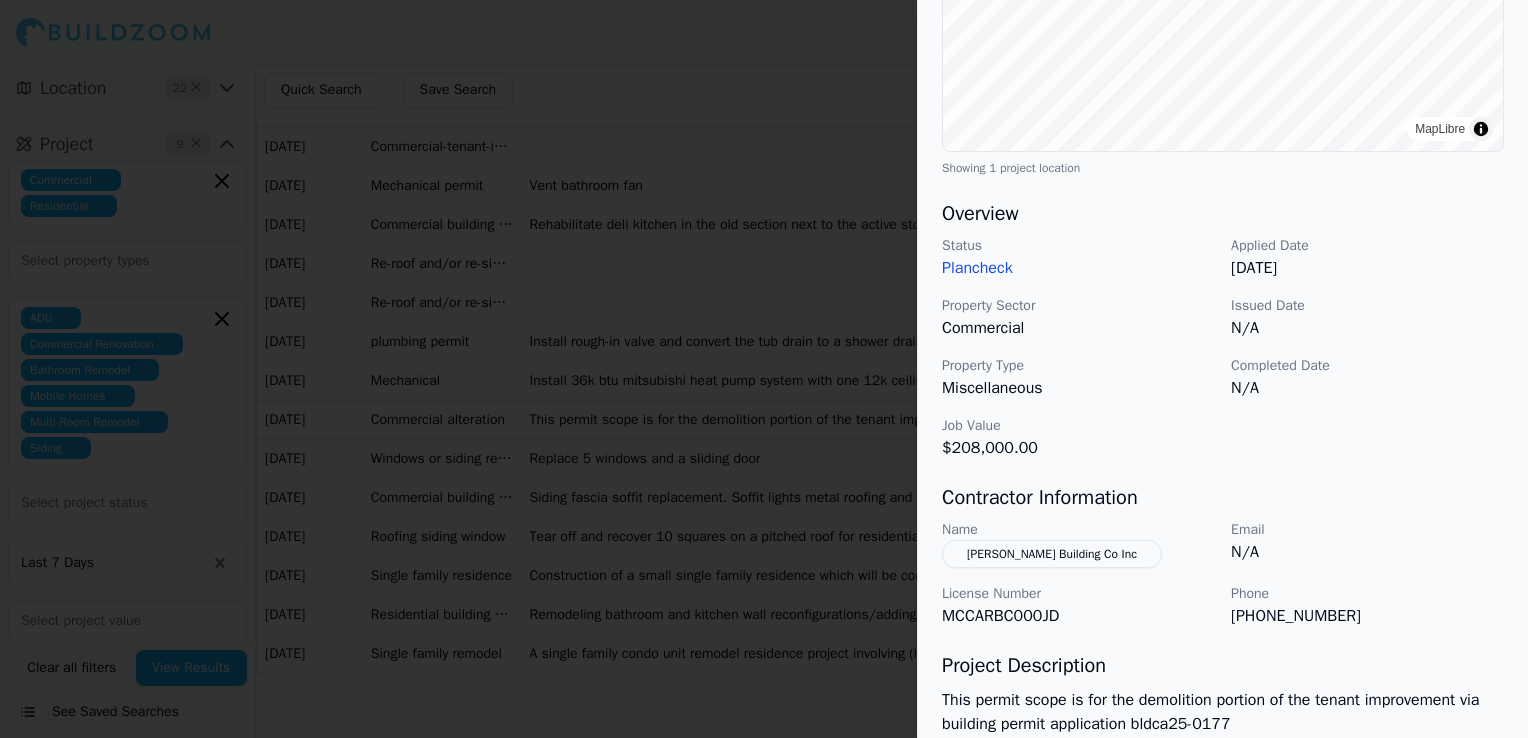 click at bounding box center (764, 369) 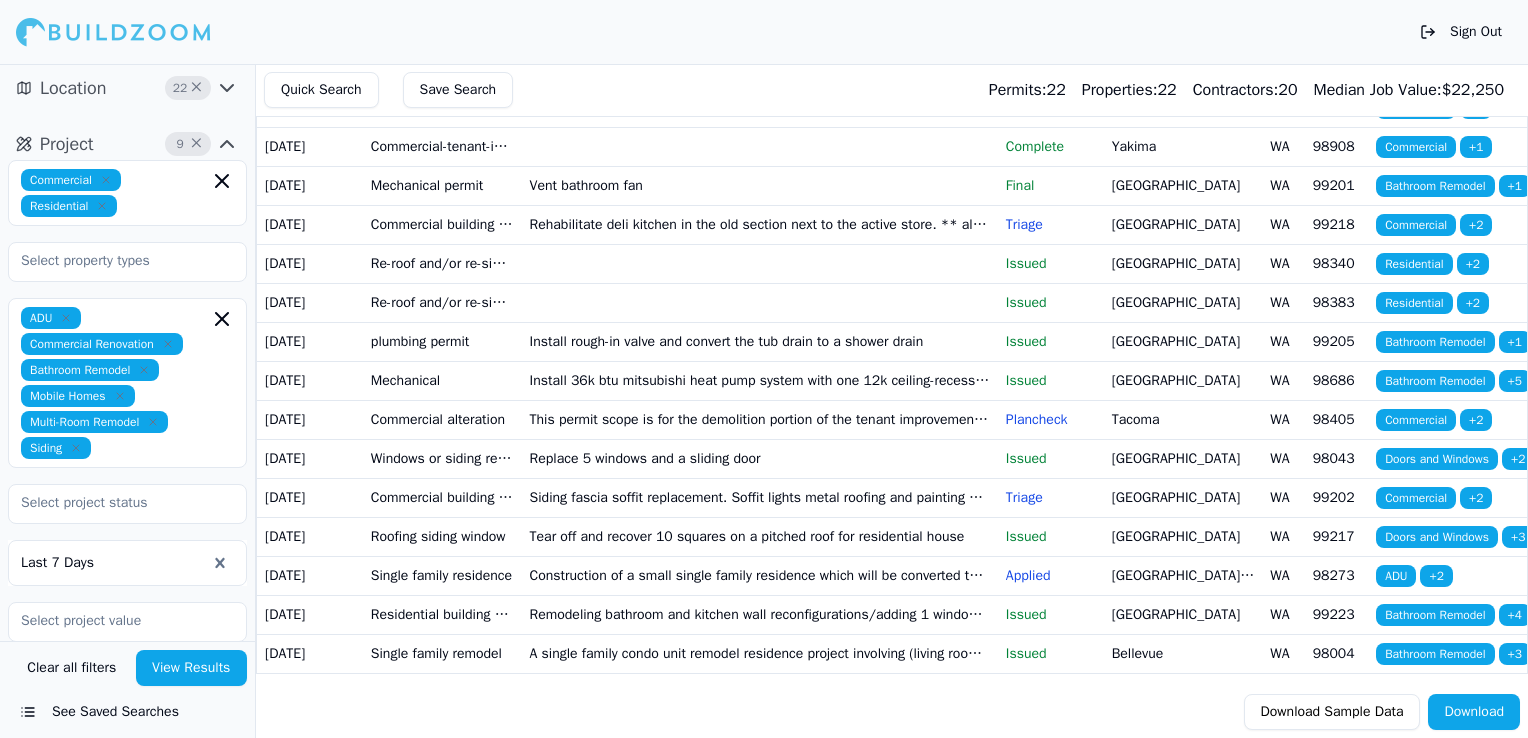scroll, scrollTop: 723, scrollLeft: 0, axis: vertical 